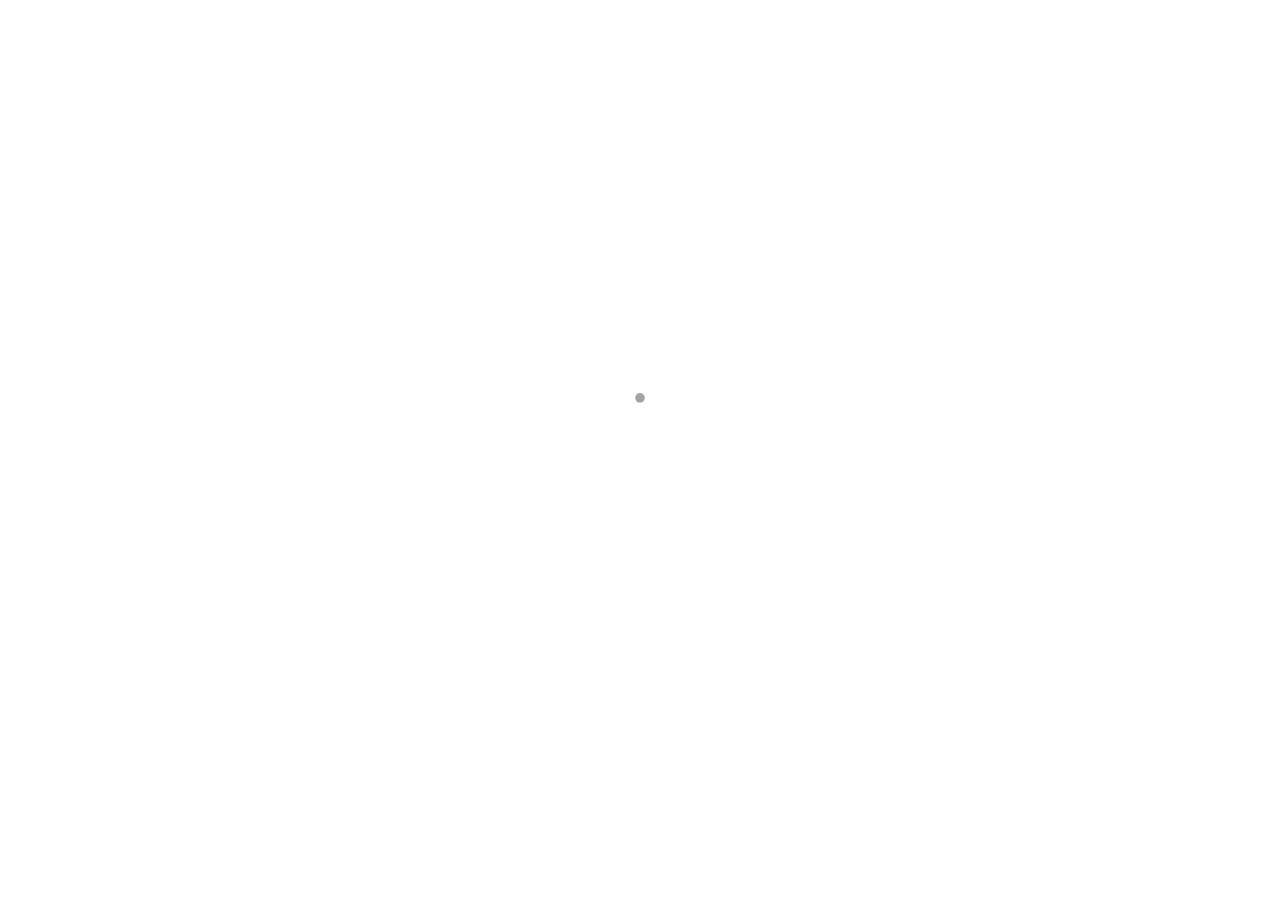 scroll, scrollTop: 0, scrollLeft: 0, axis: both 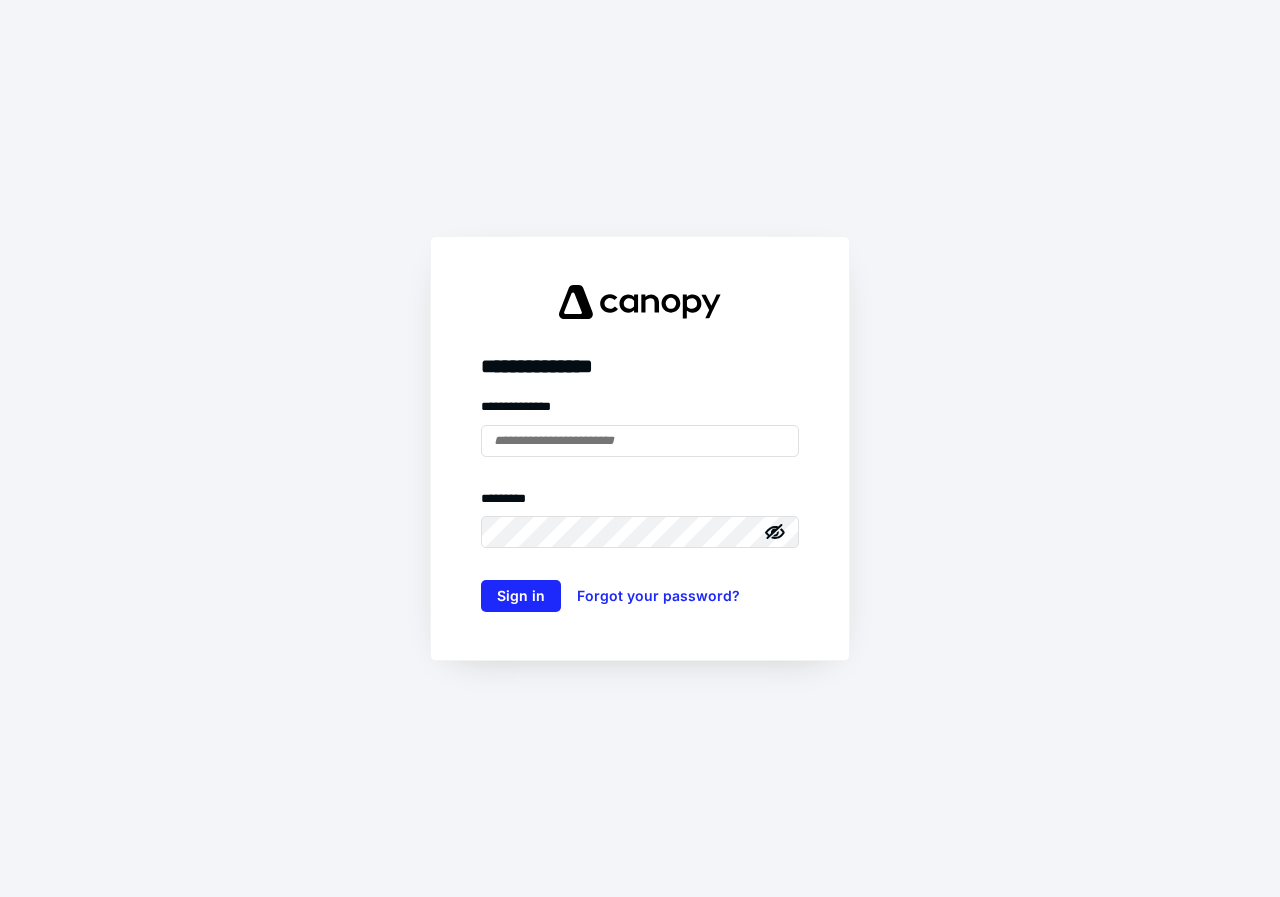 type on "**********" 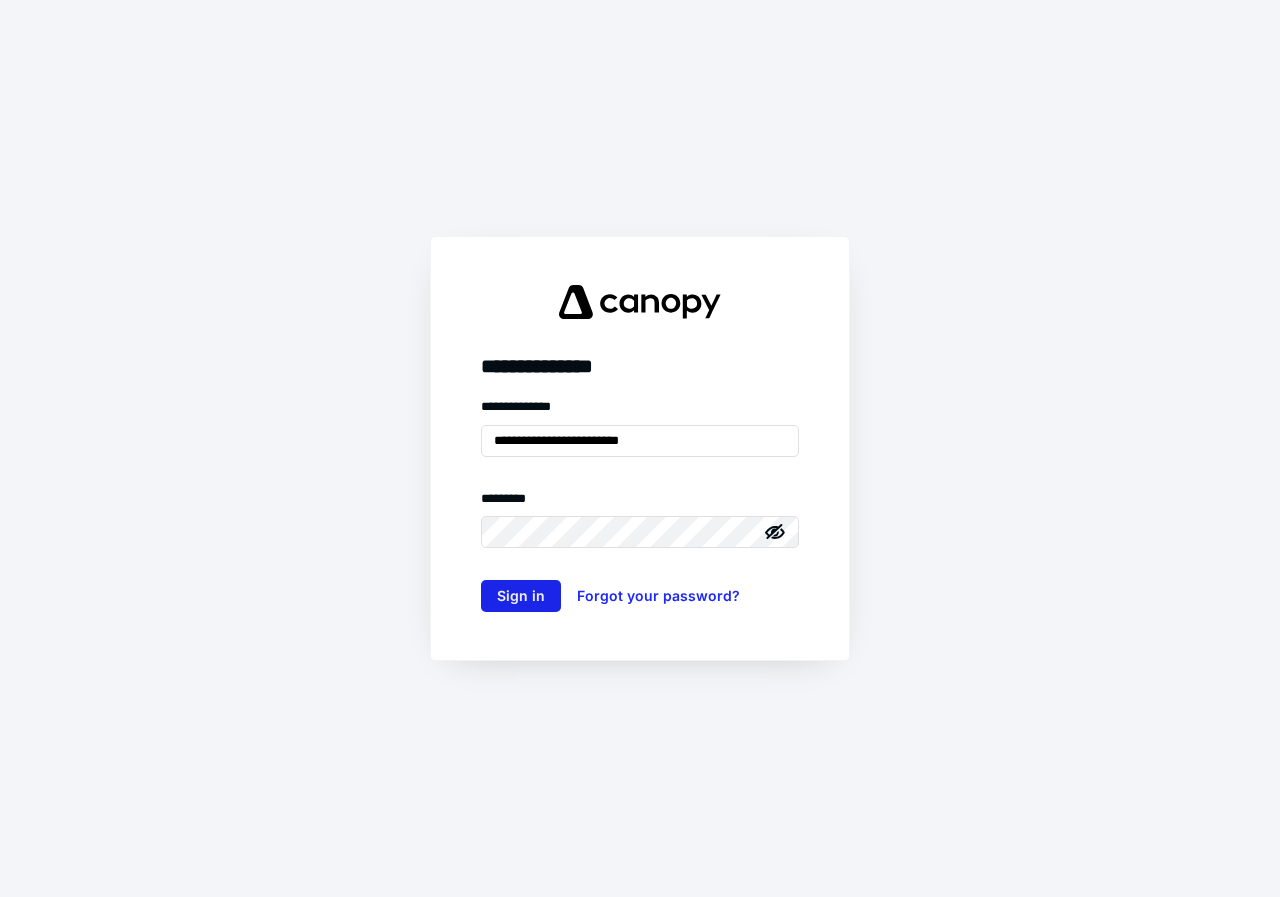 drag, startPoint x: 510, startPoint y: 618, endPoint x: 510, endPoint y: 603, distance: 15 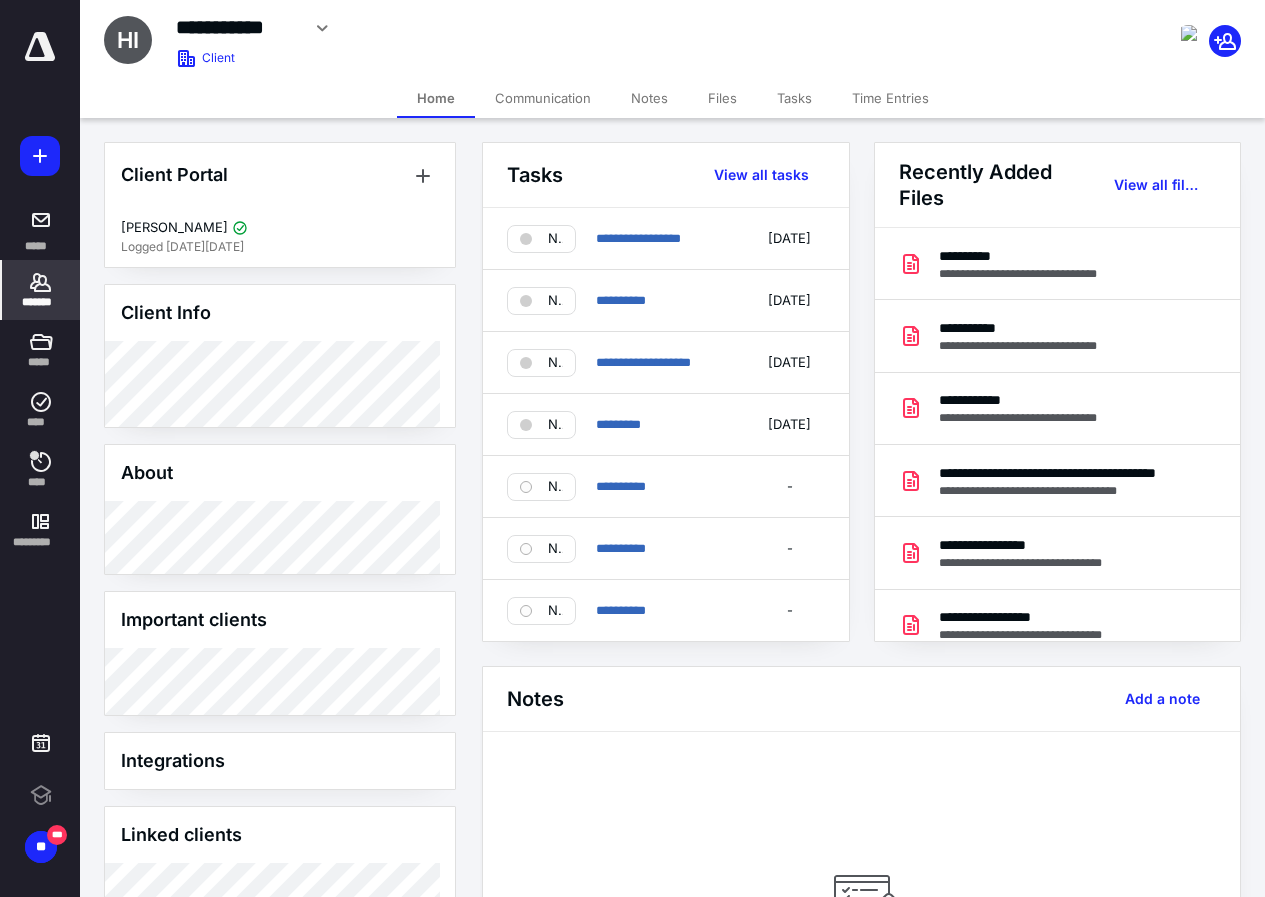 click on "*******" at bounding box center [41, 302] 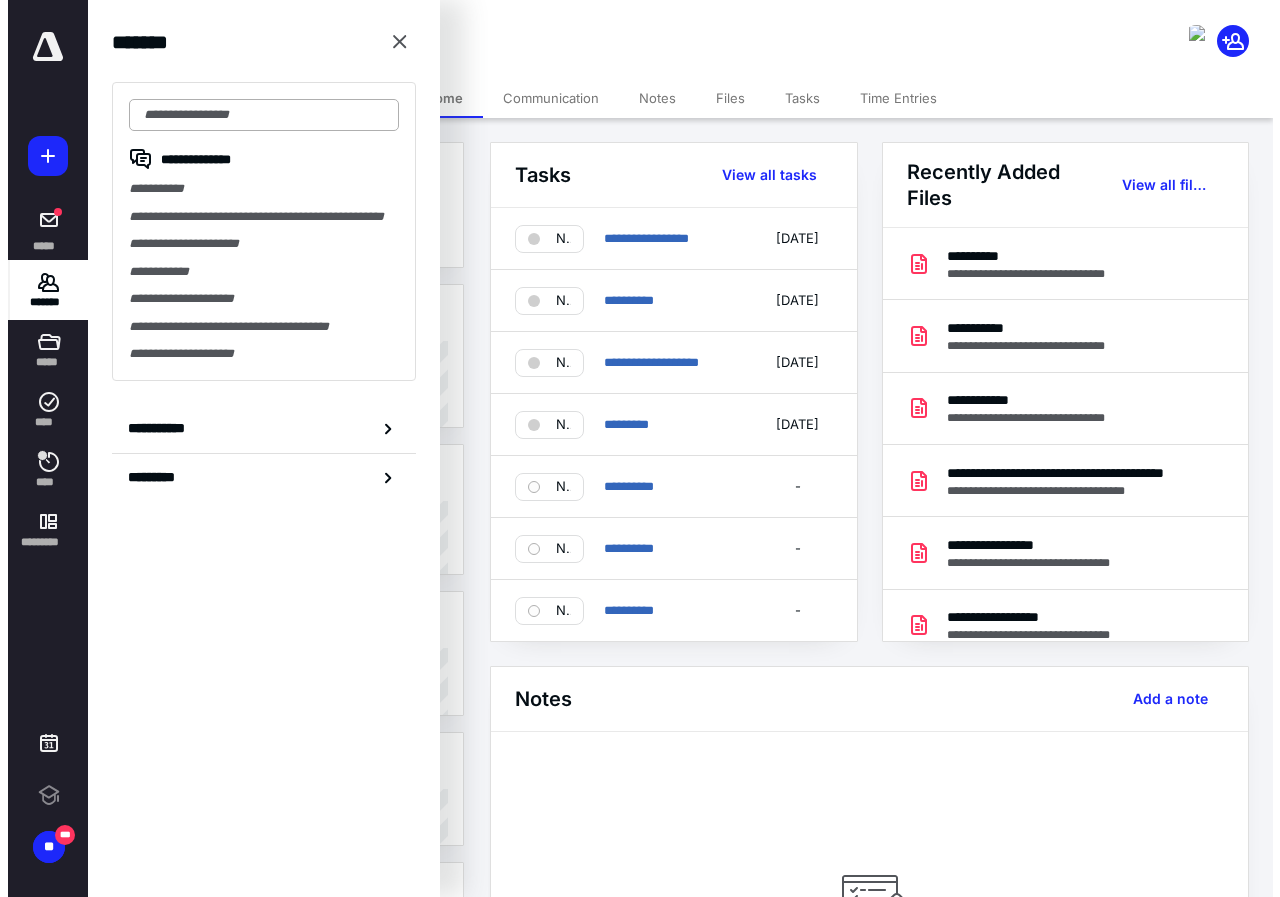 scroll, scrollTop: 0, scrollLeft: 0, axis: both 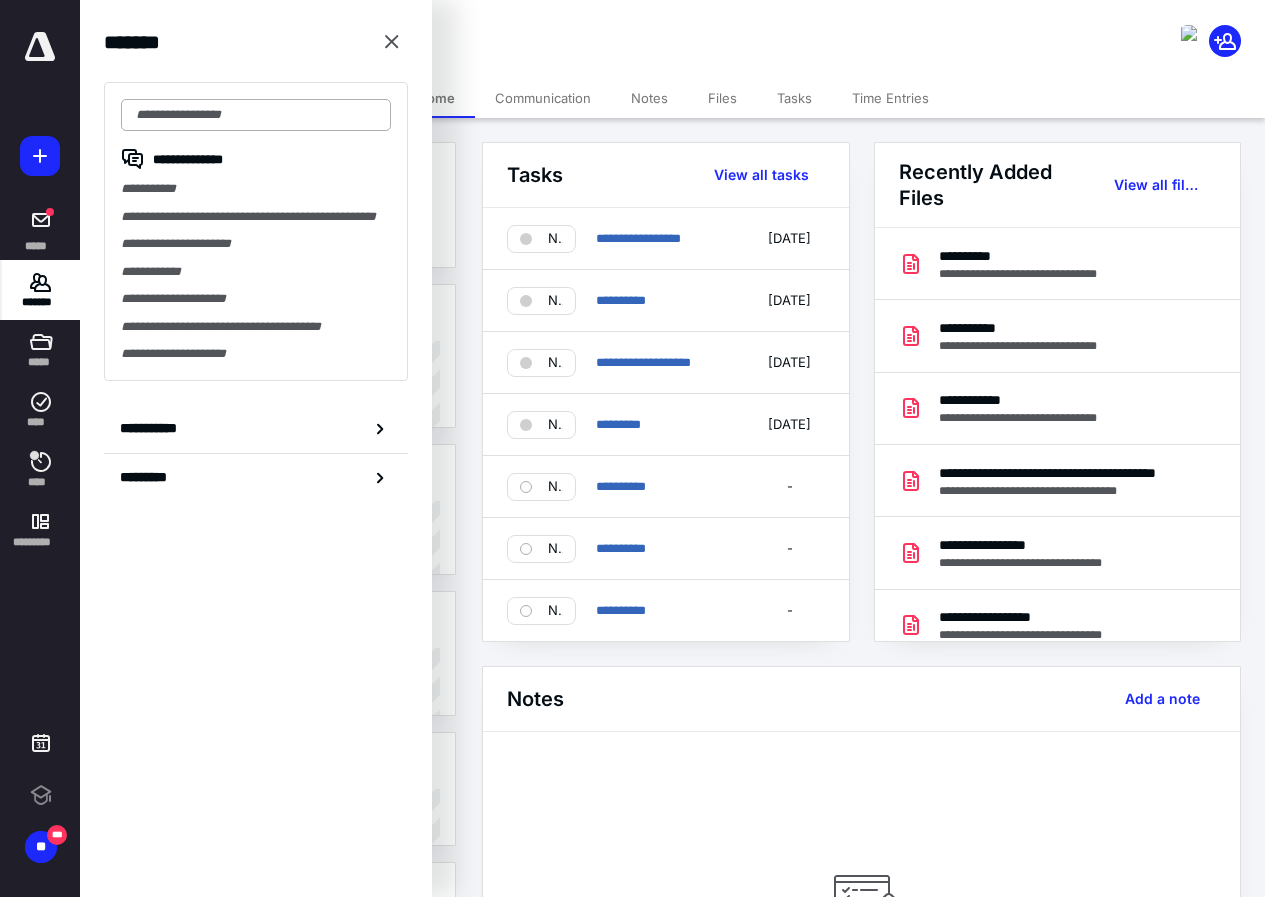 click at bounding box center [256, 115] 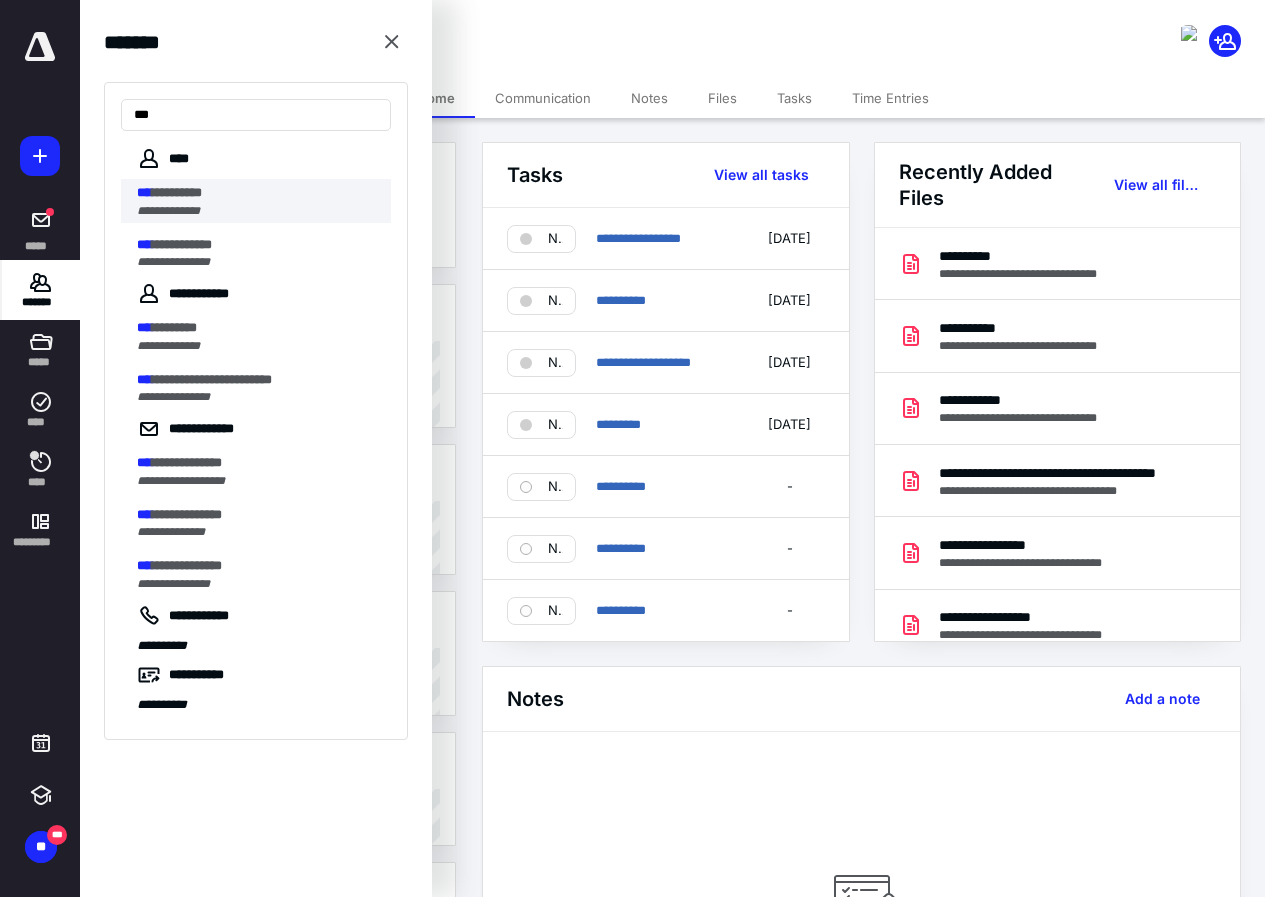 type on "***" 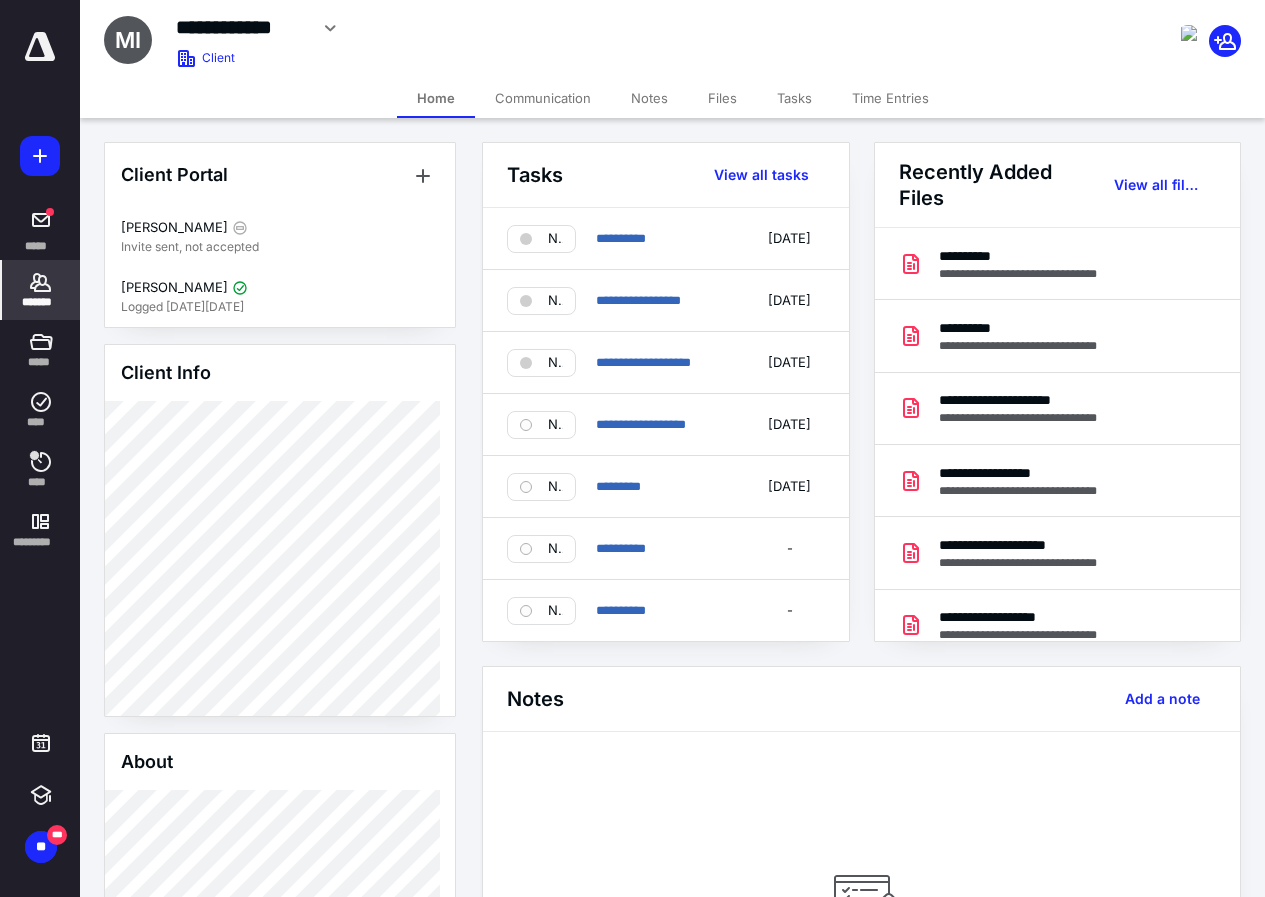 click on "Files" at bounding box center [722, 98] 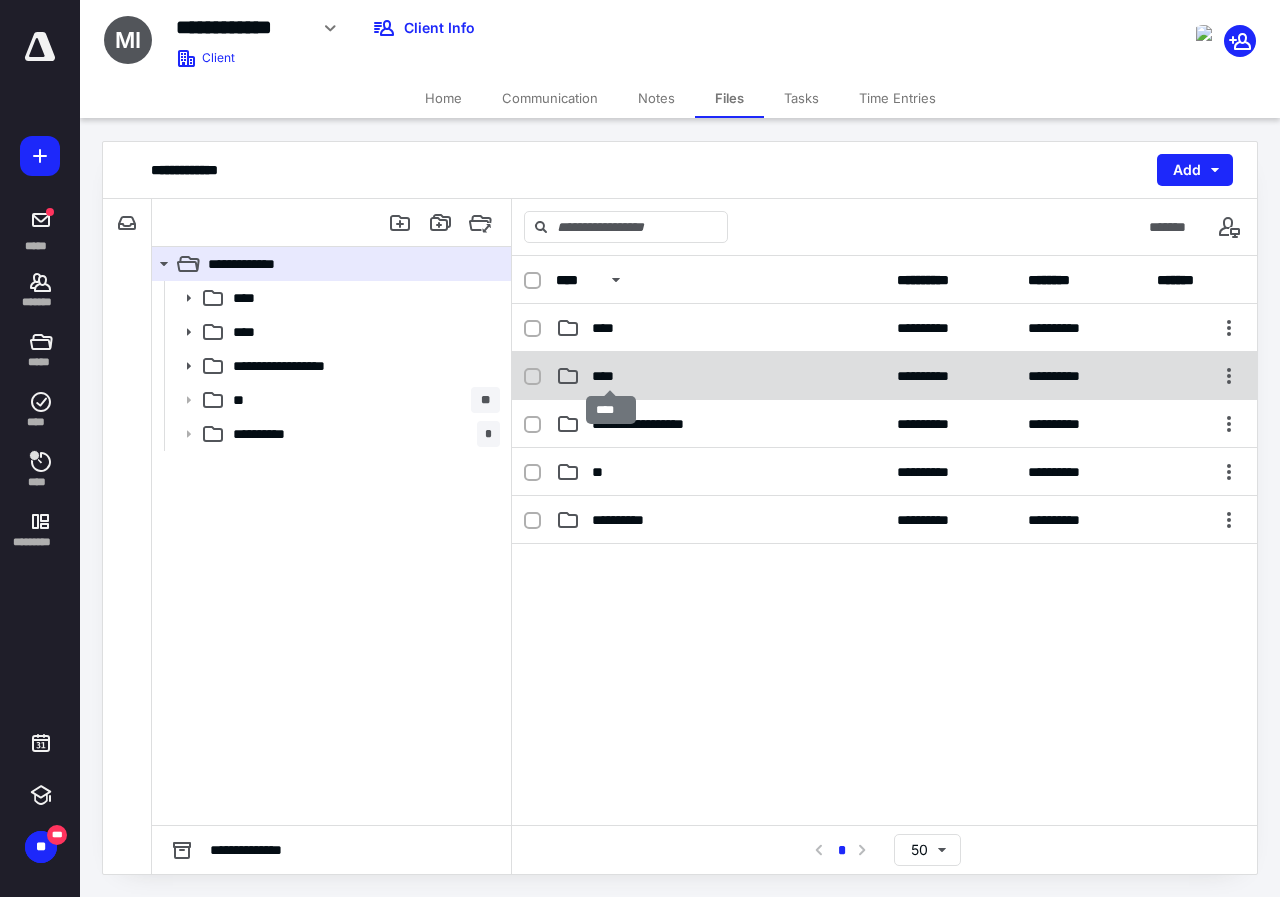 click on "****" at bounding box center (609, 376) 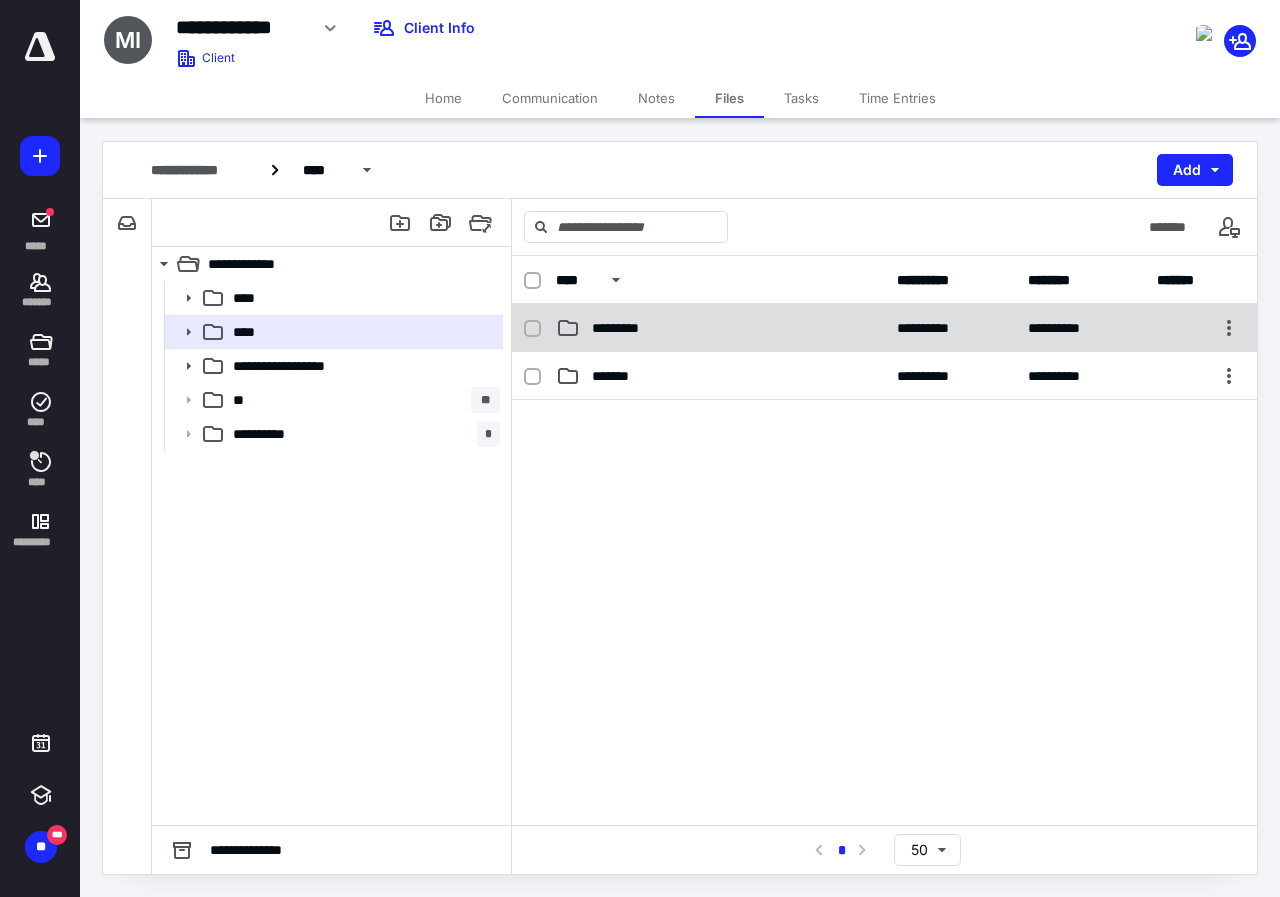 click on "*********" at bounding box center [629, 328] 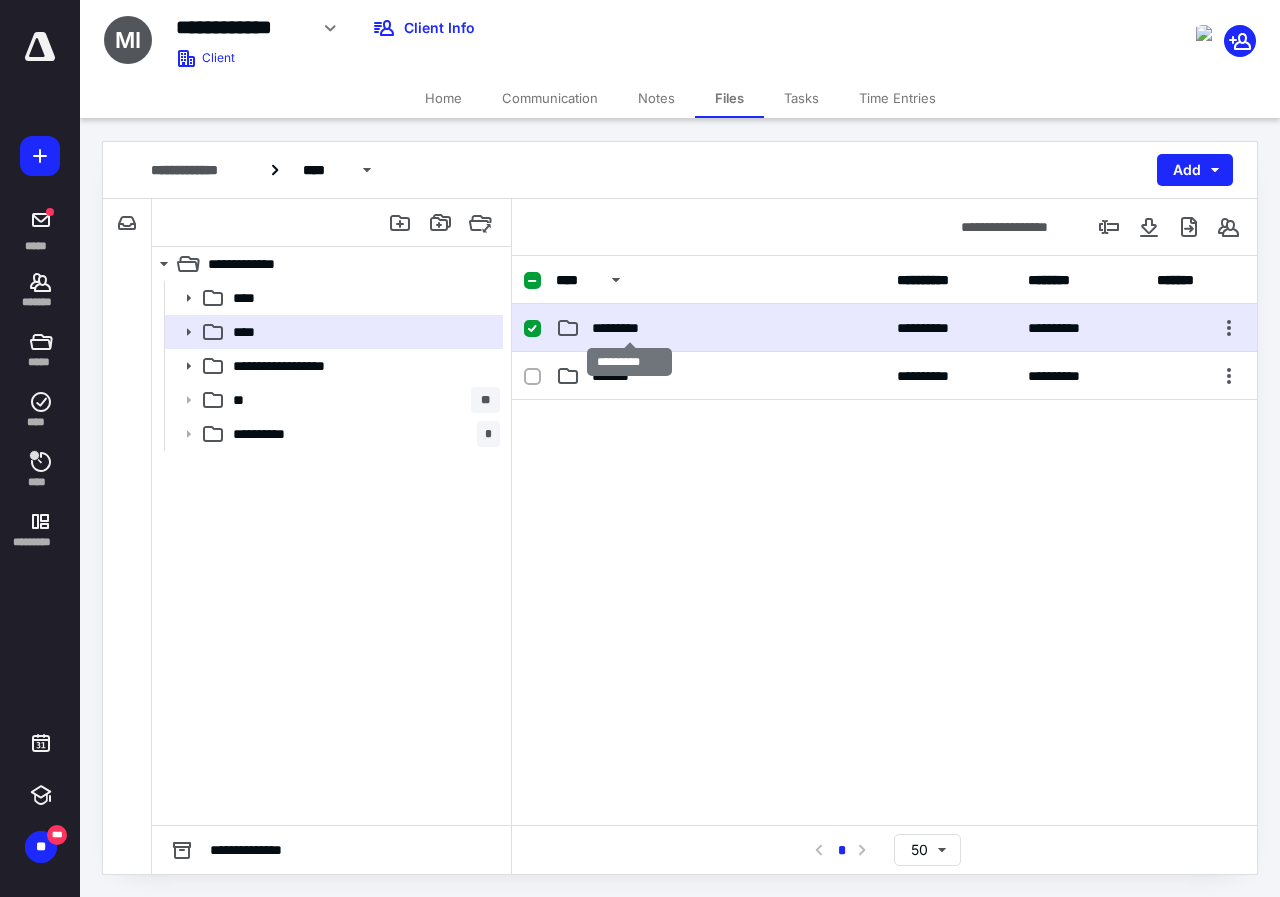 click on "*********" at bounding box center [629, 328] 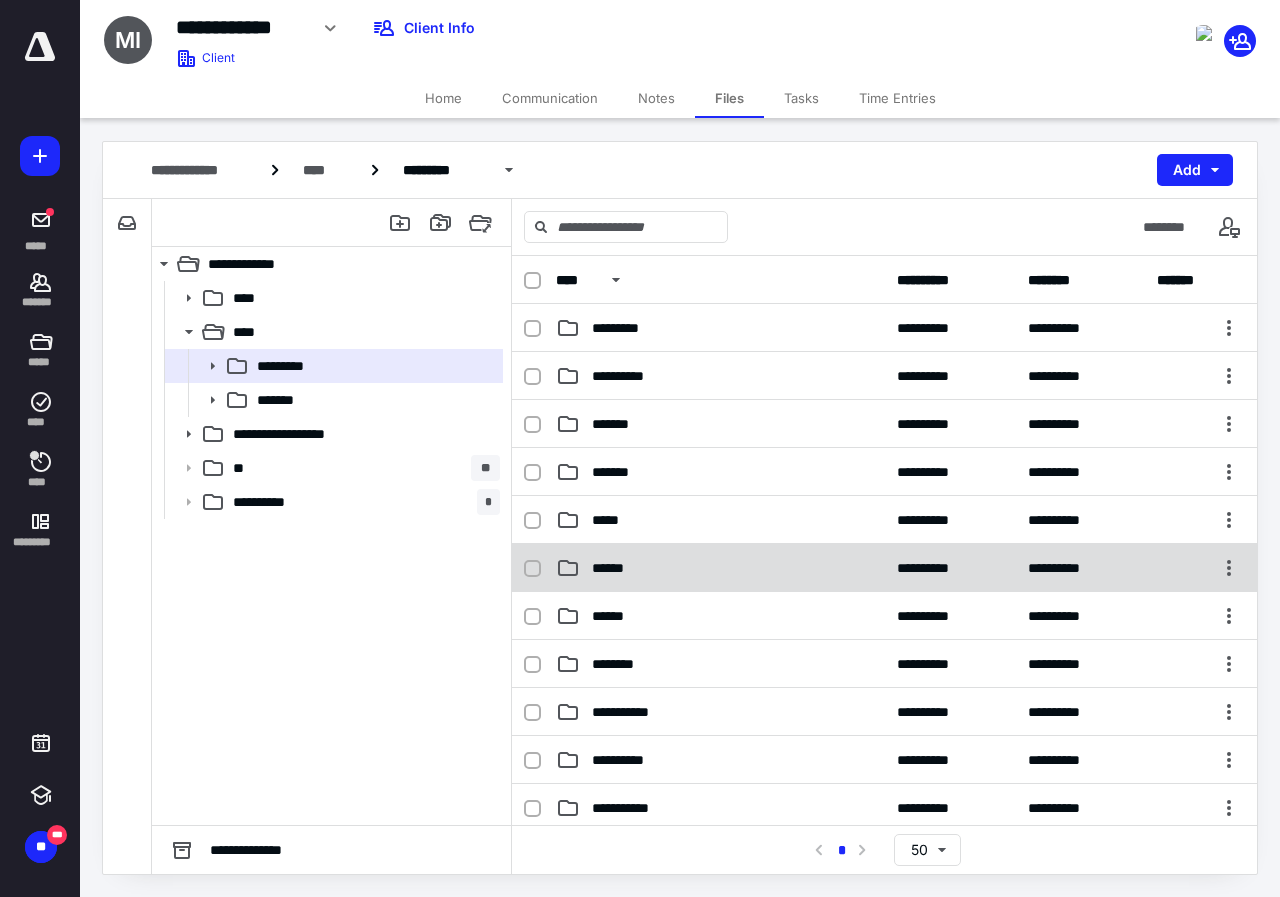 click on "******" at bounding box center [720, 568] 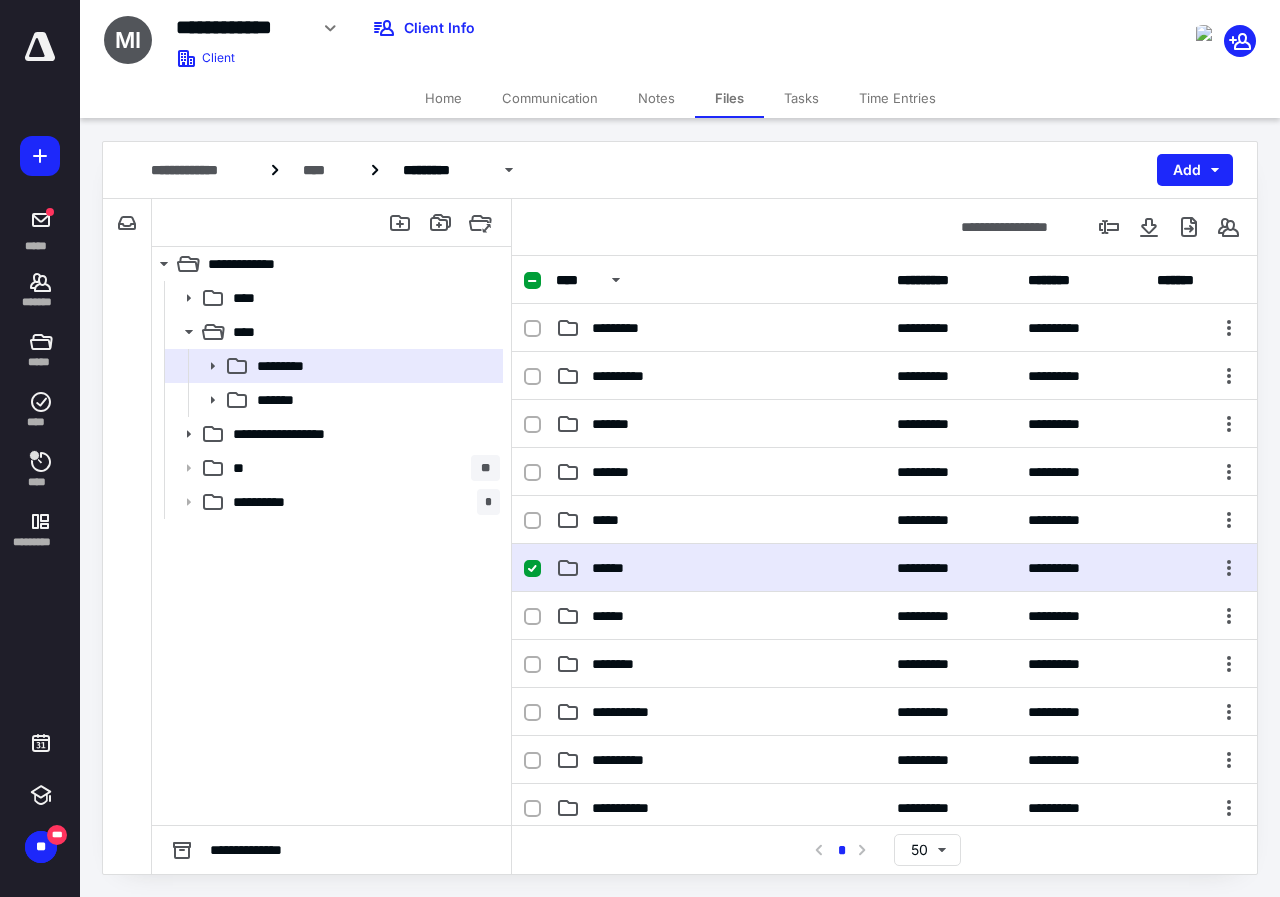 click on "******" at bounding box center (720, 568) 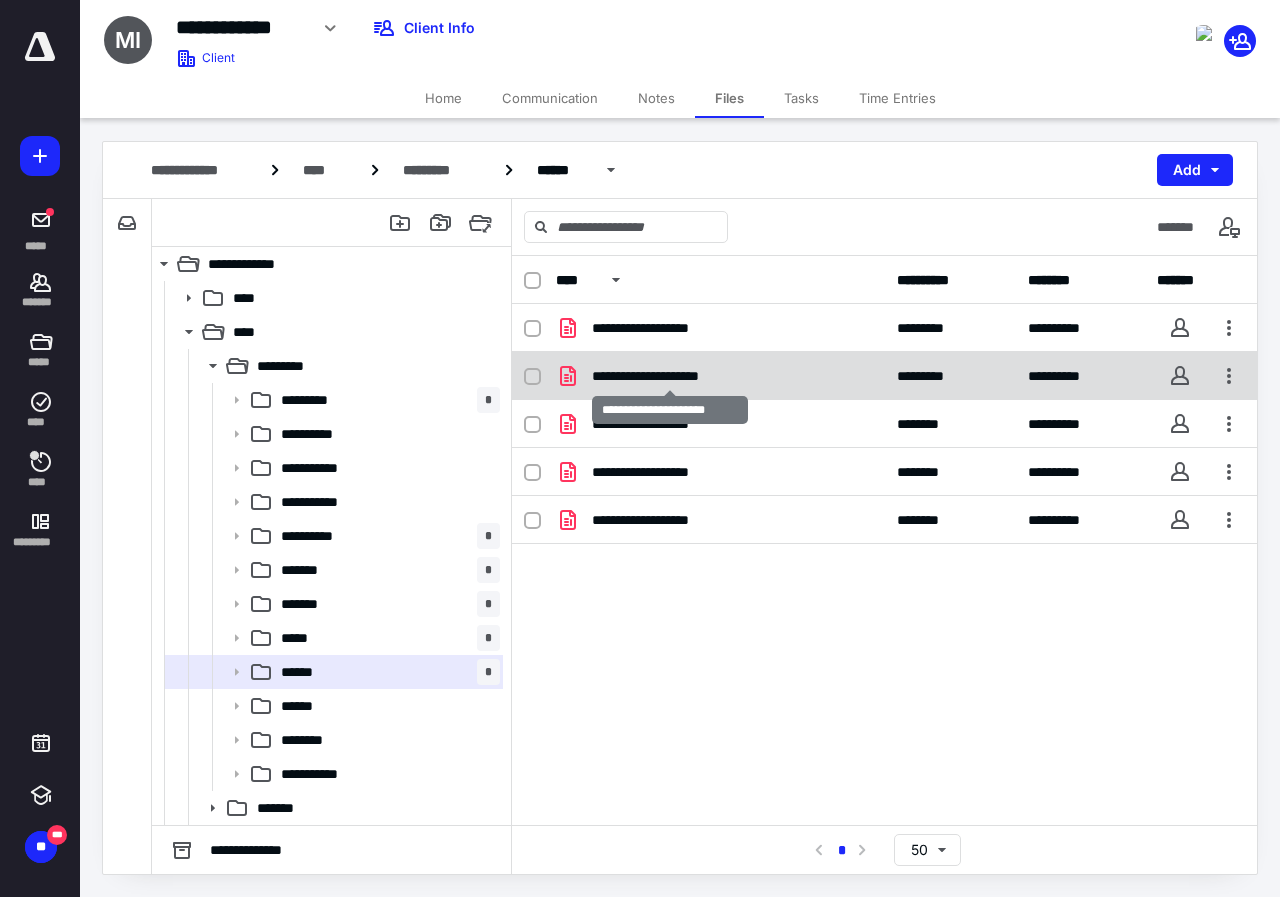 click on "**********" at bounding box center (670, 376) 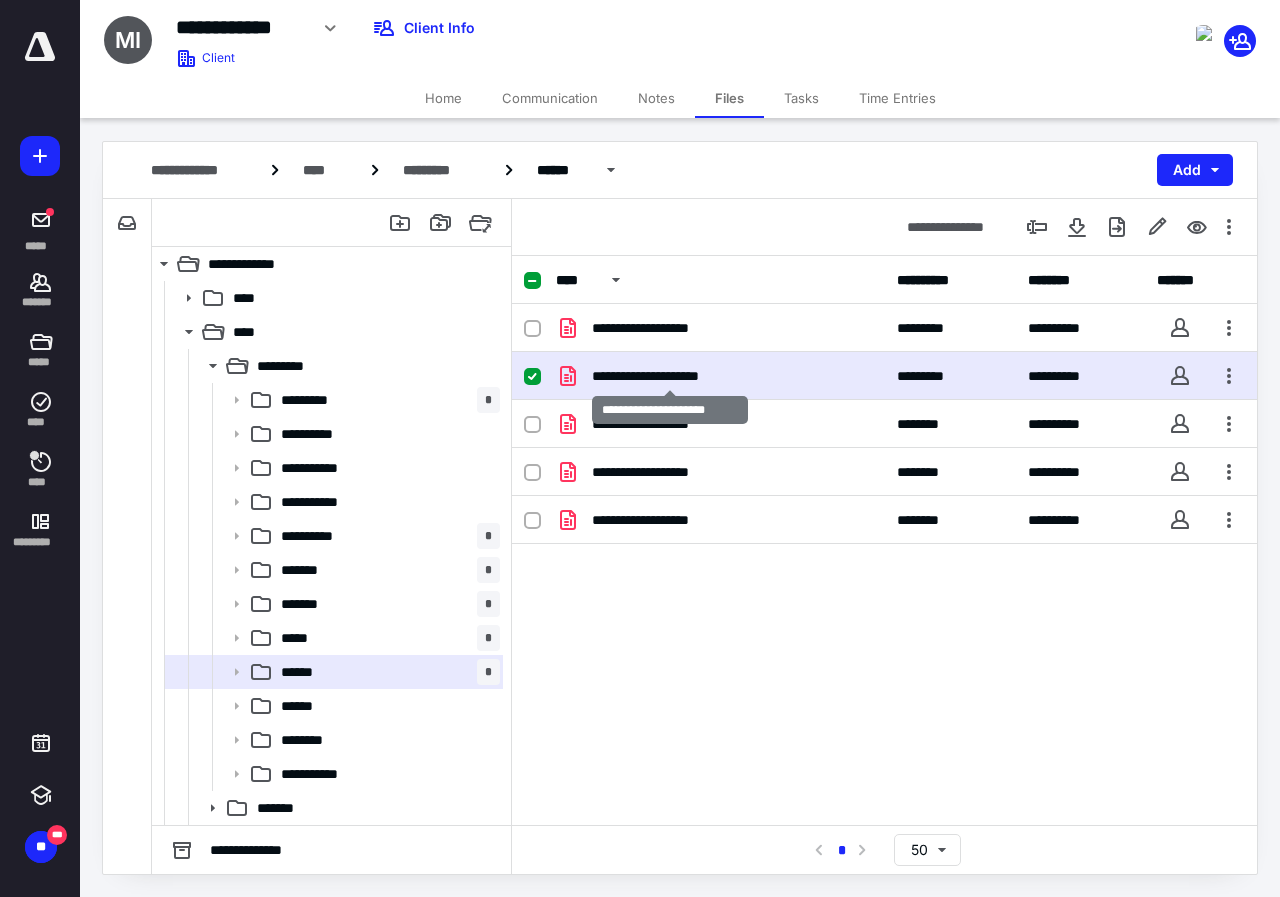click on "**********" at bounding box center [670, 376] 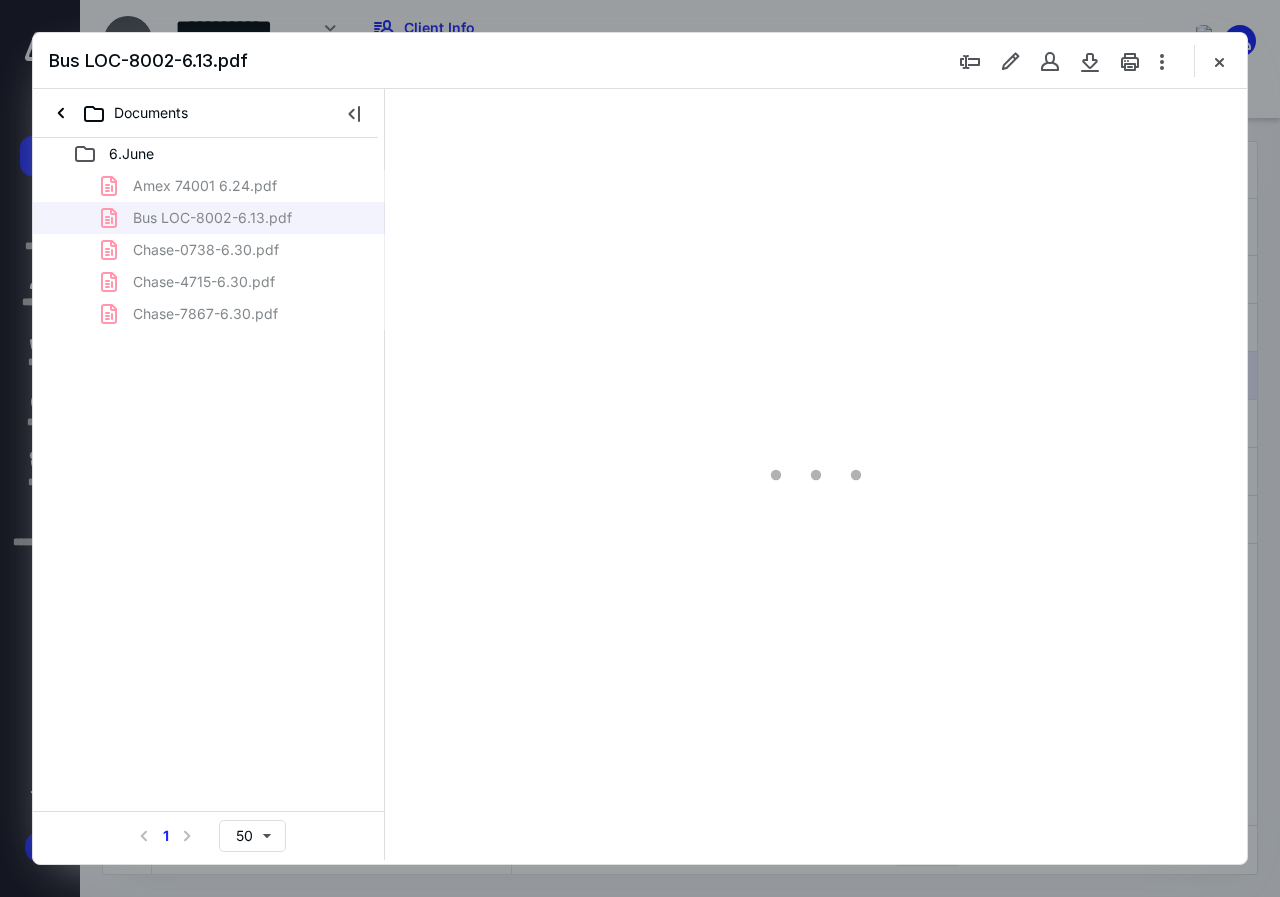 scroll, scrollTop: 0, scrollLeft: 0, axis: both 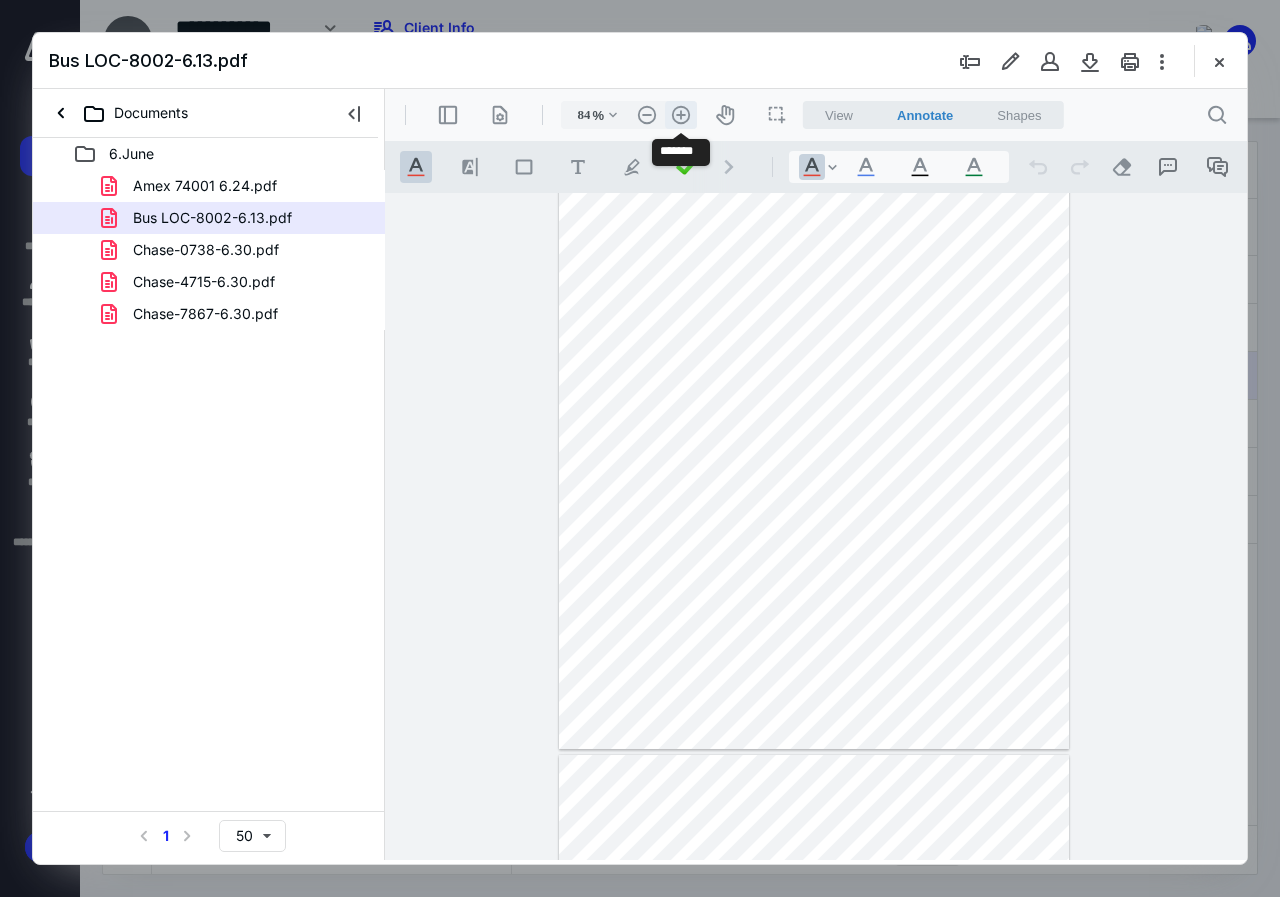 click on ".cls-1{fill:#abb0c4;} icon - header - zoom - in - line" at bounding box center [681, 115] 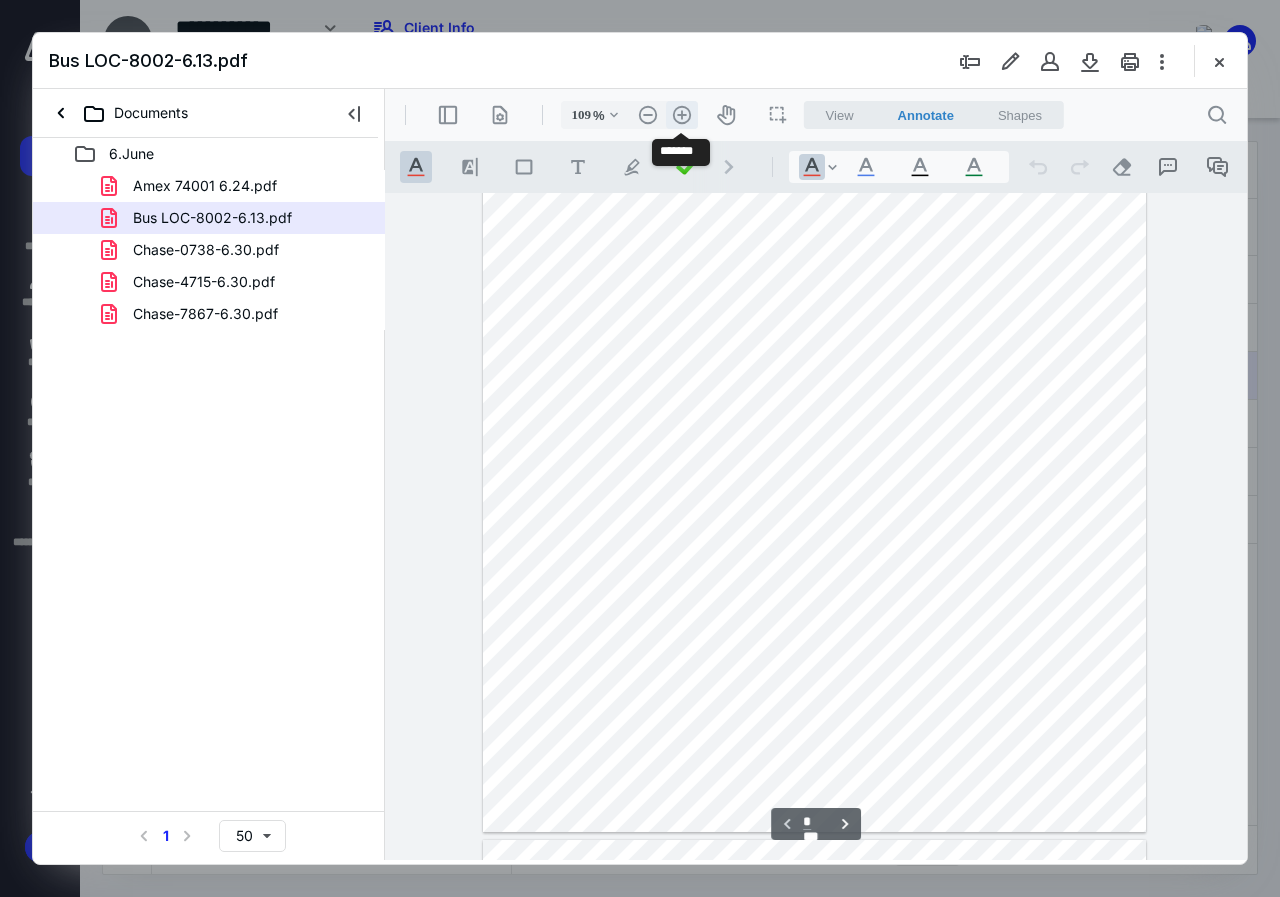 click on ".cls-1{fill:#abb0c4;} icon - header - zoom - in - line" at bounding box center [682, 115] 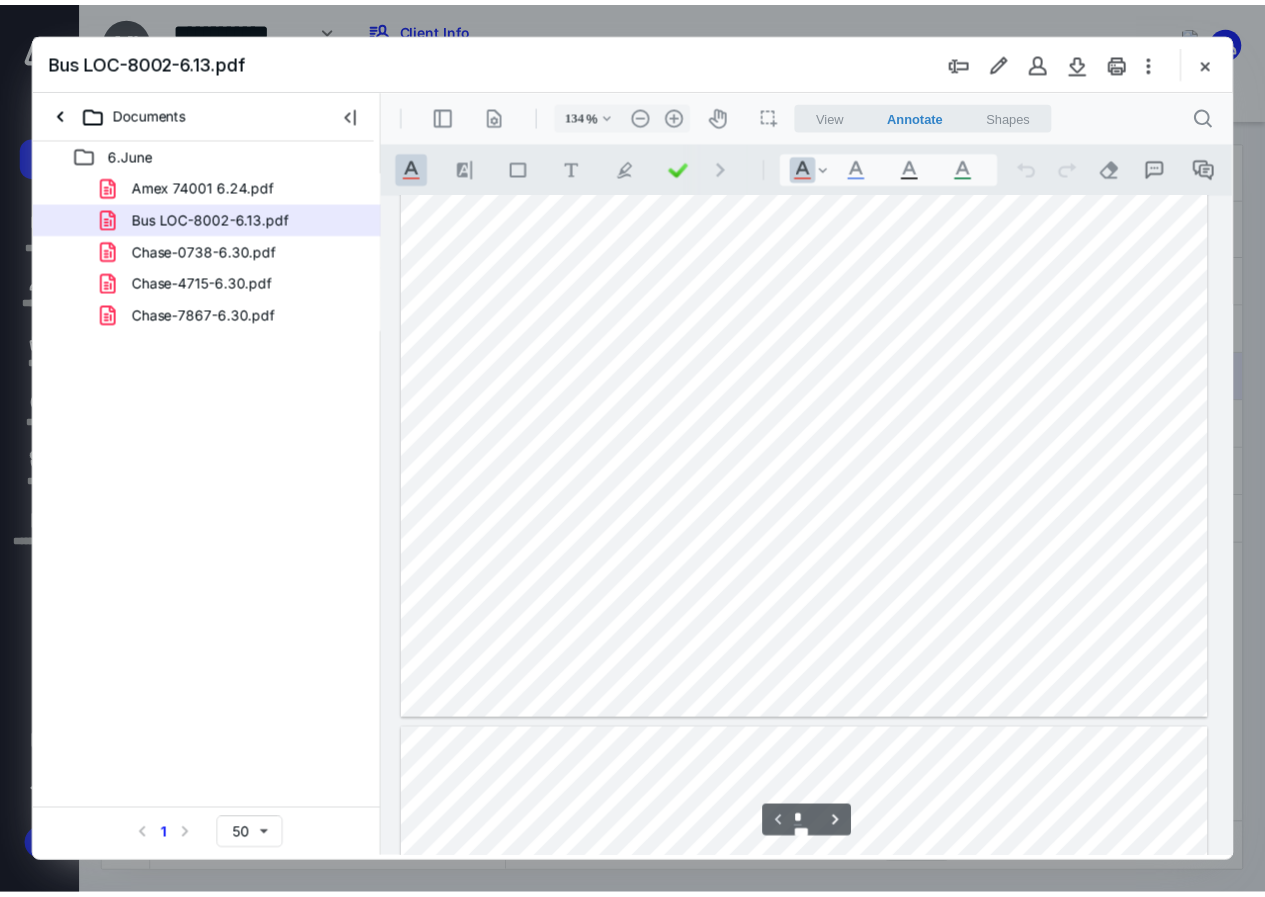 scroll, scrollTop: 500, scrollLeft: 0, axis: vertical 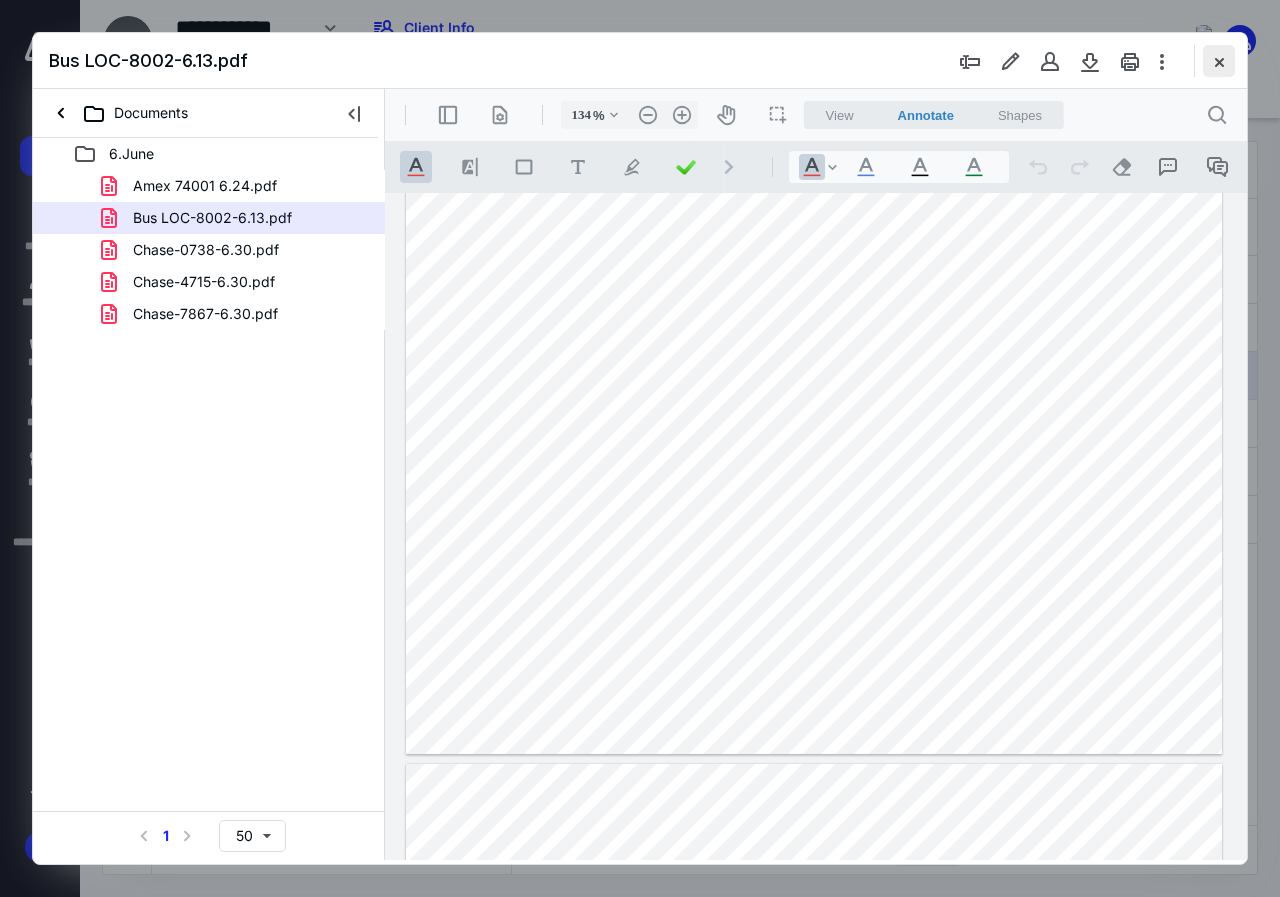 click at bounding box center (1219, 61) 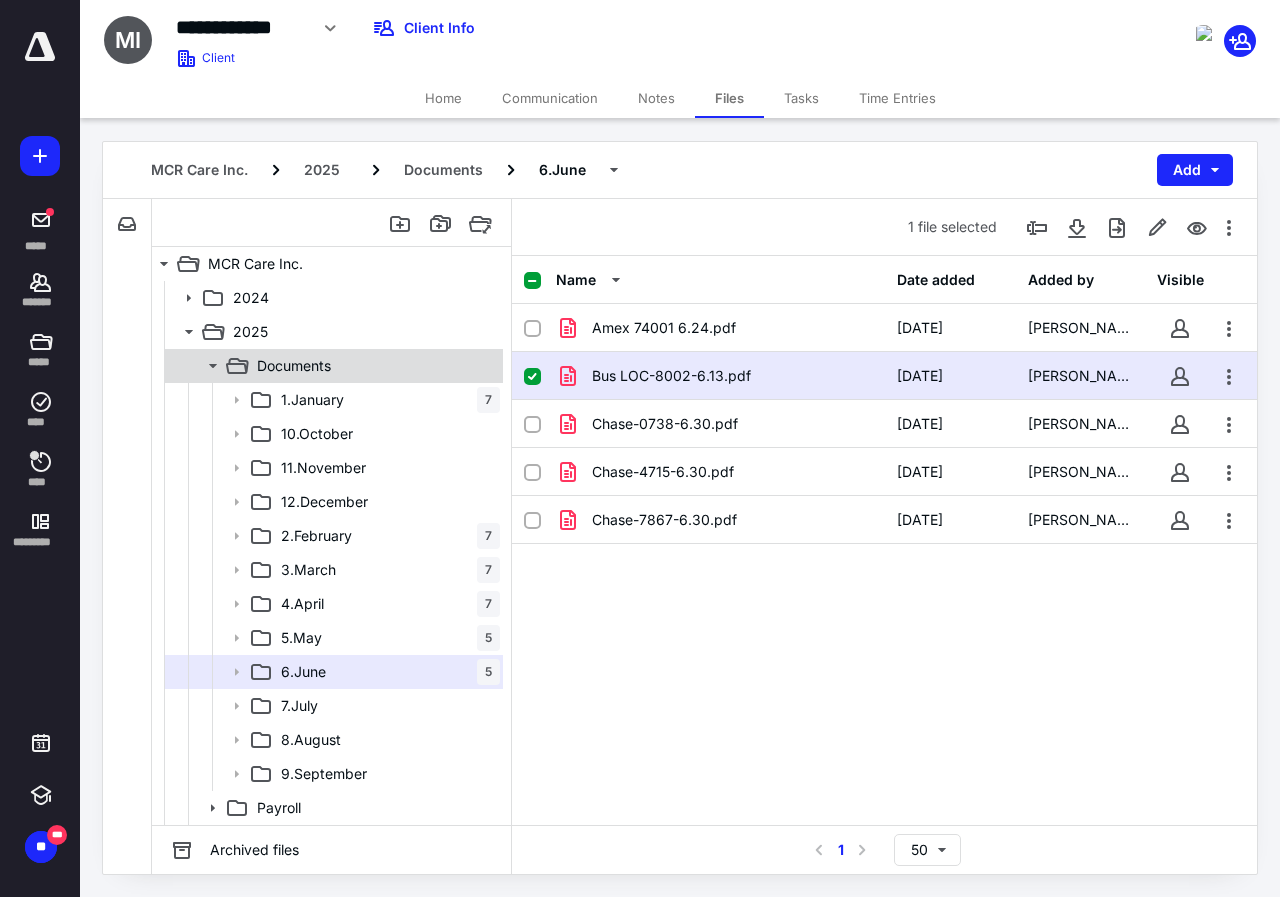click 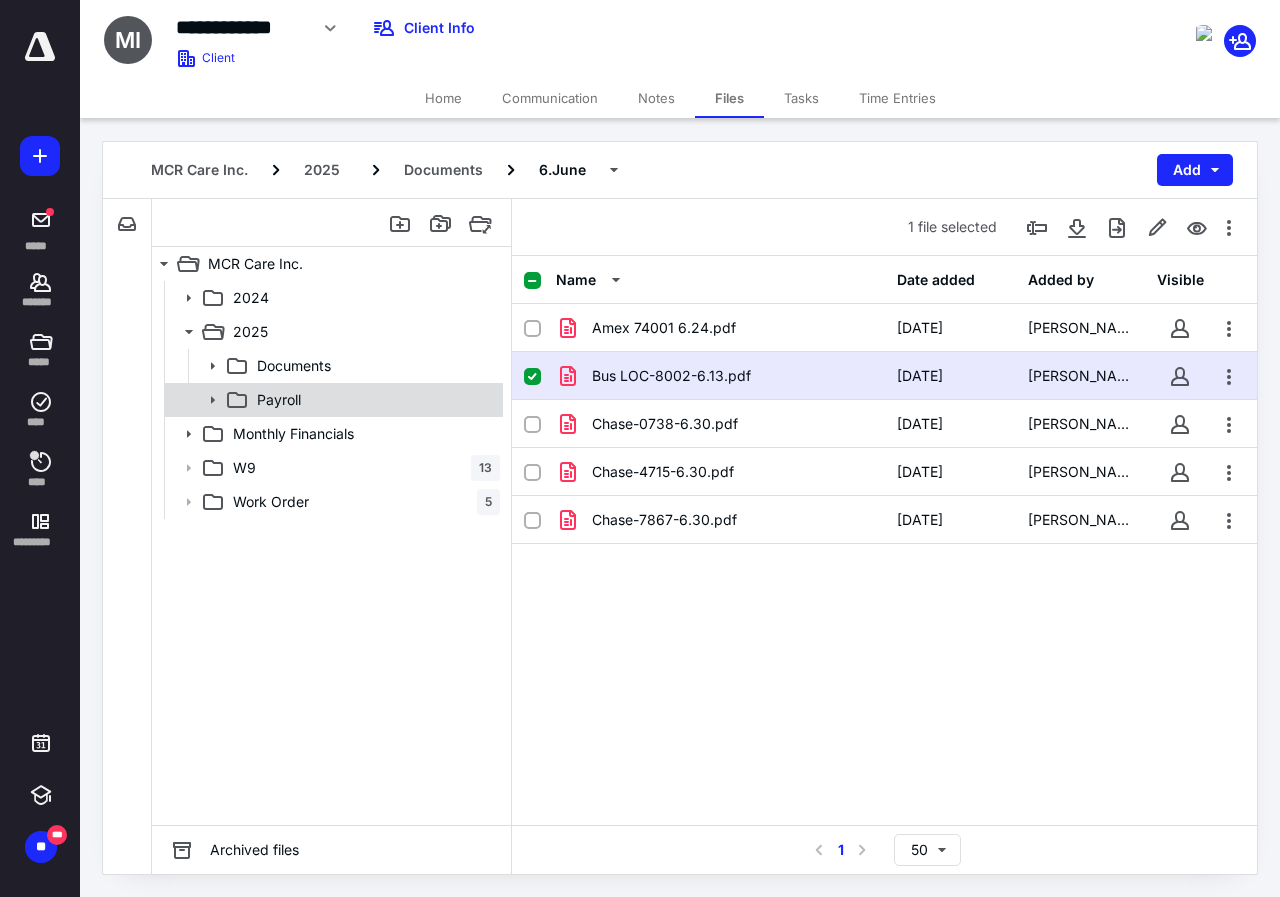 click 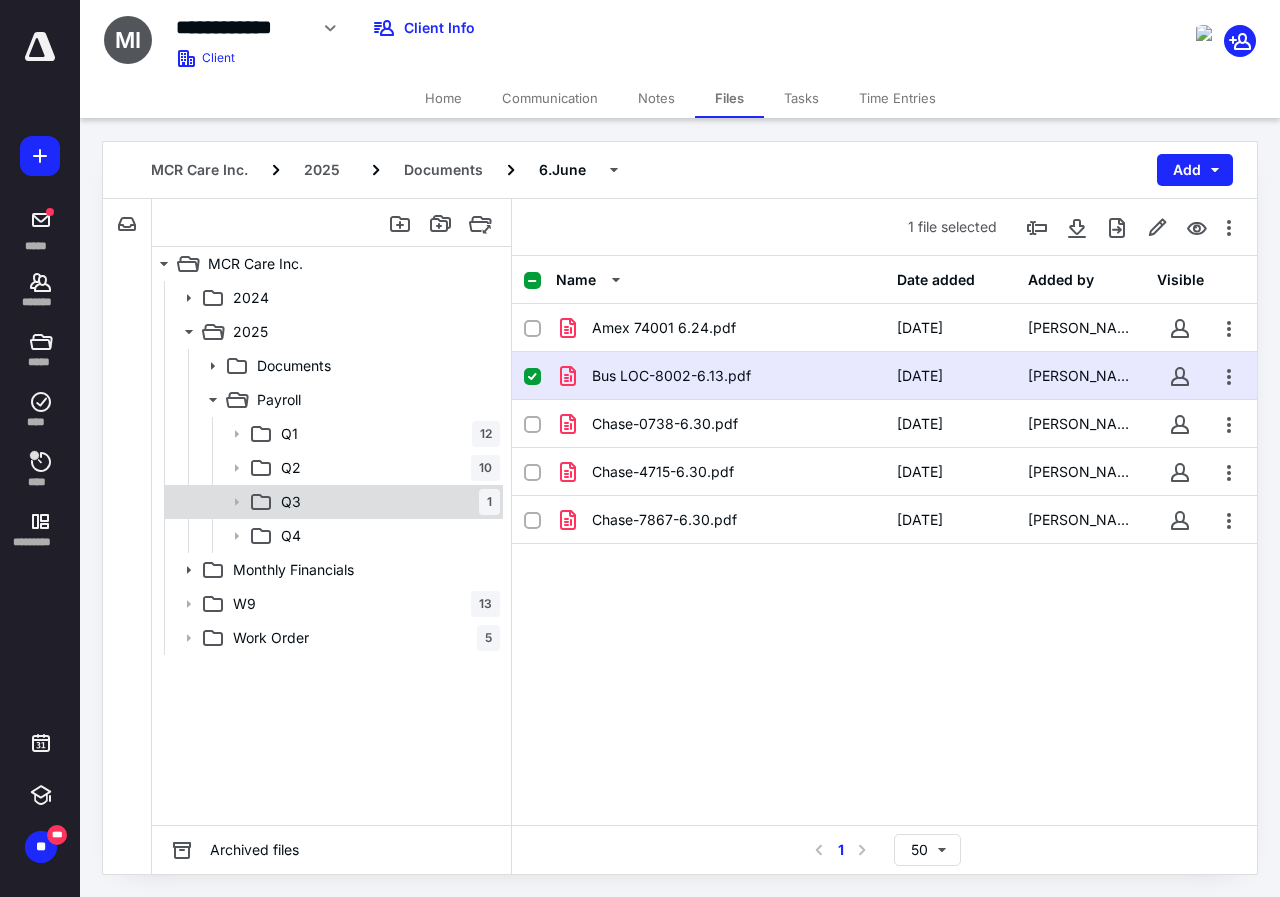 click on "Q3 1" at bounding box center (386, 502) 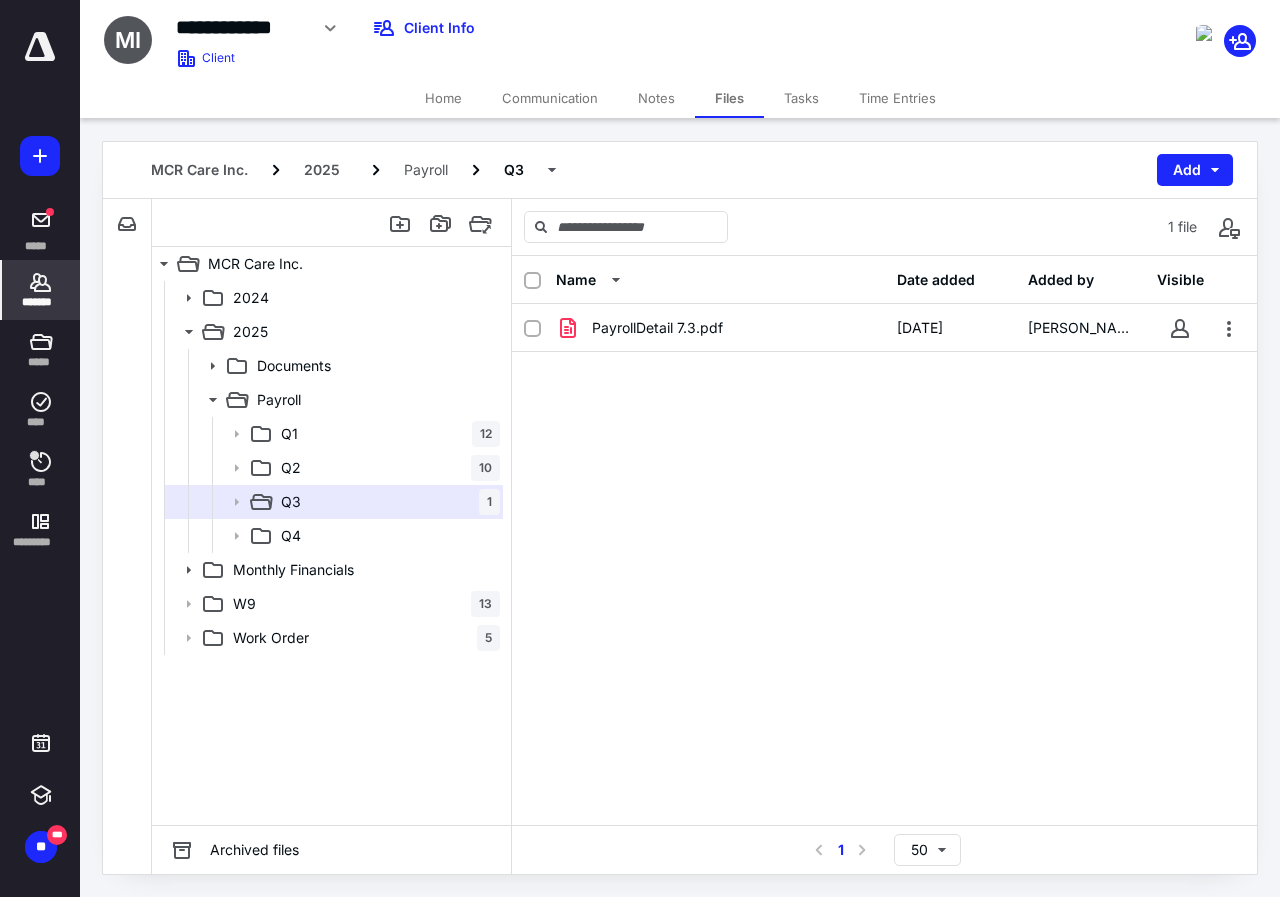 click on "*******" at bounding box center (41, 302) 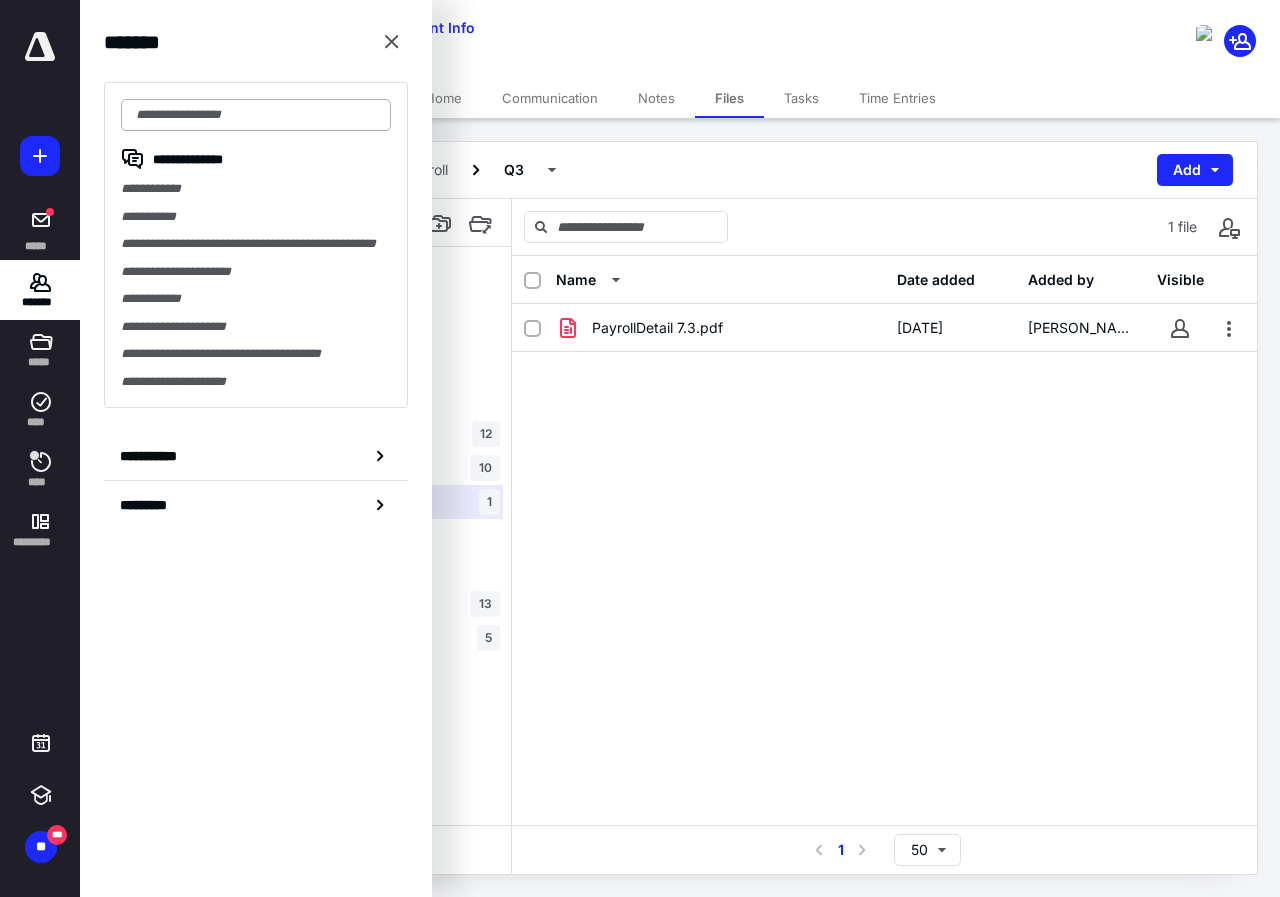 click at bounding box center [256, 115] 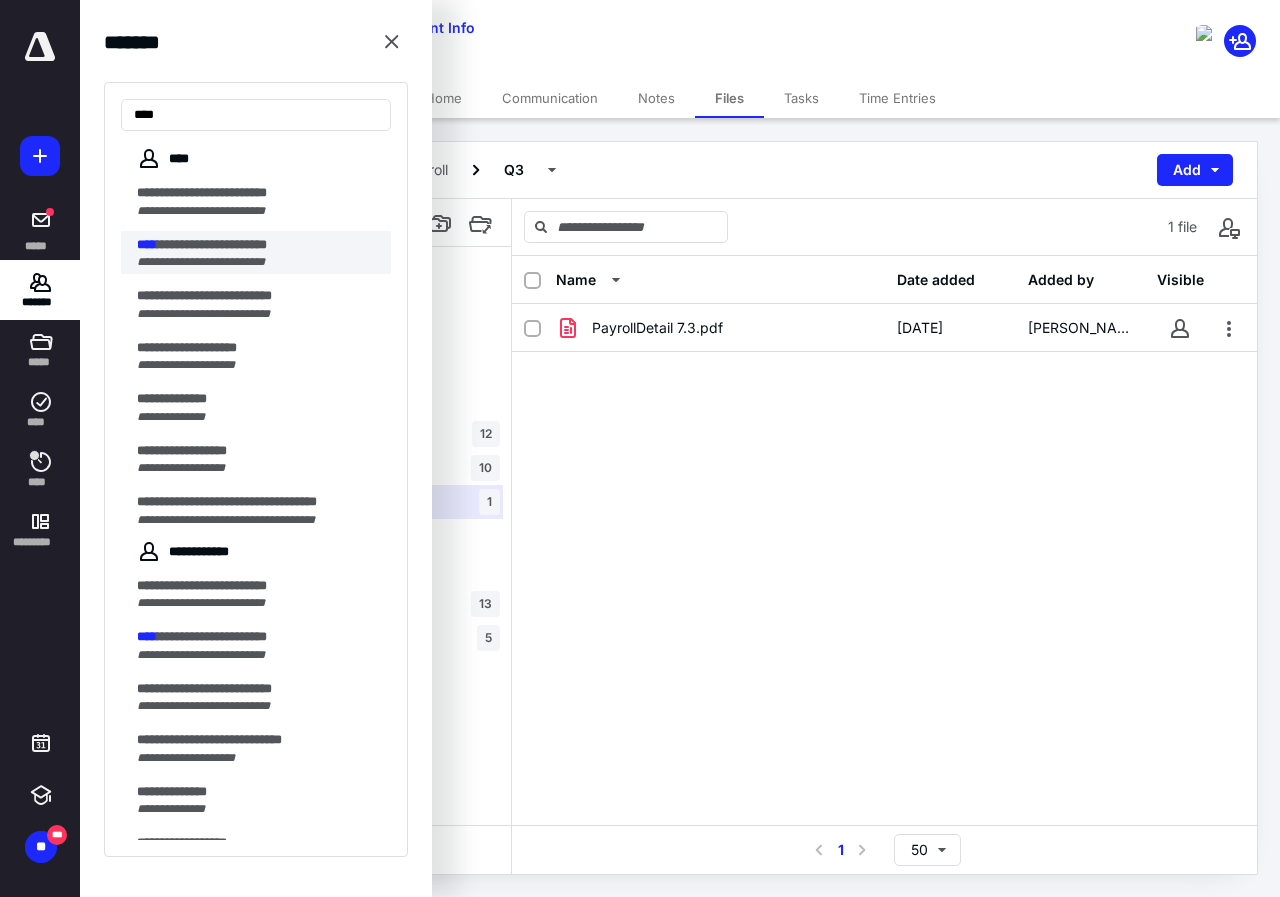 type on "****" 